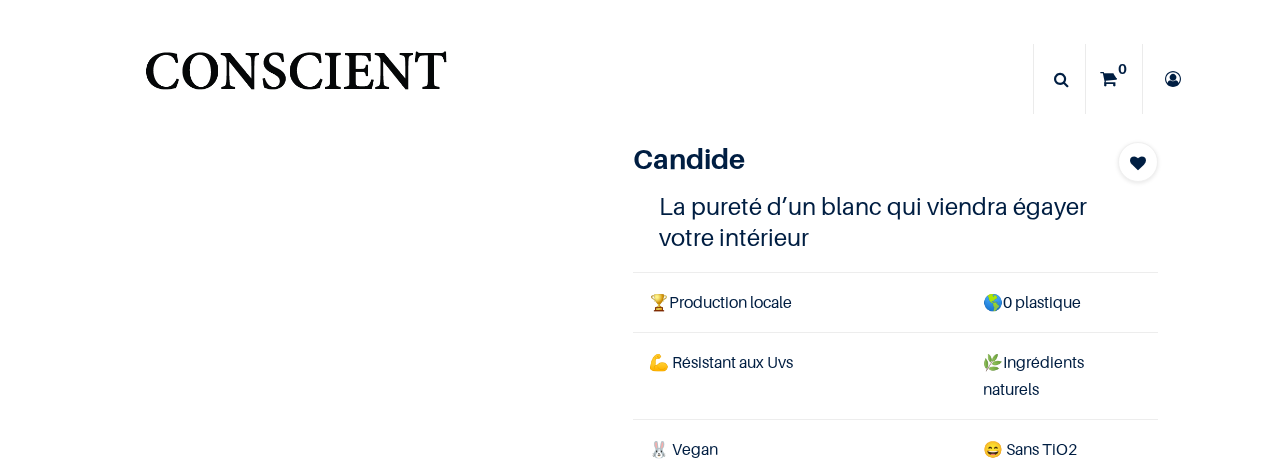 scroll, scrollTop: 0, scrollLeft: 0, axis: both 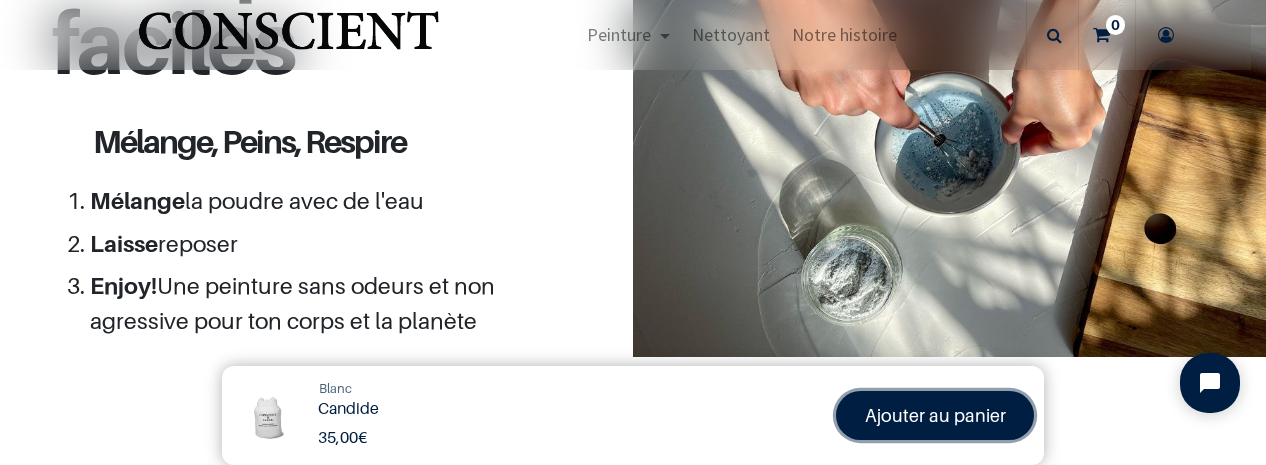click on "Ajouter au panier" at bounding box center [935, 415] 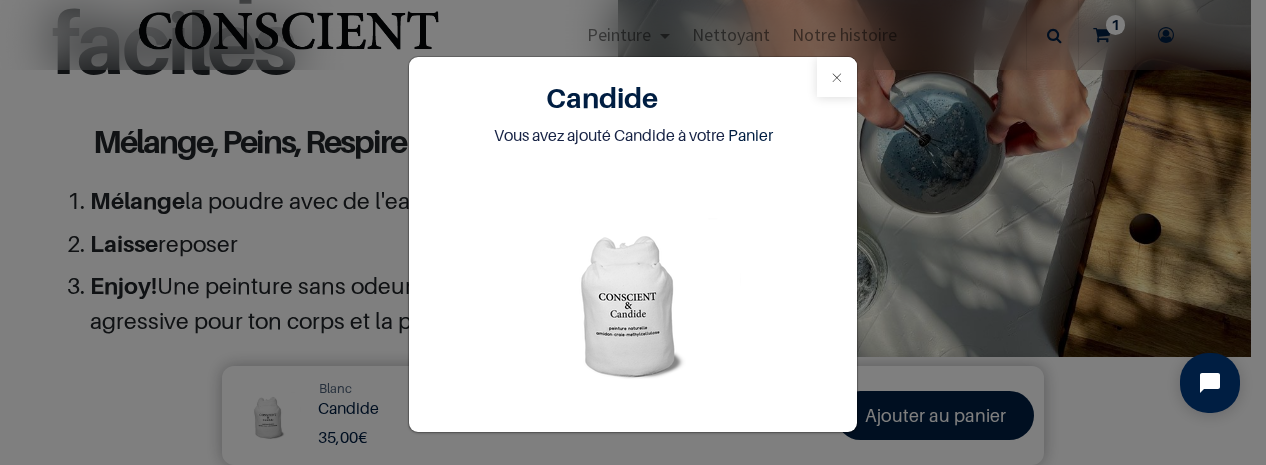 click at bounding box center [837, 77] 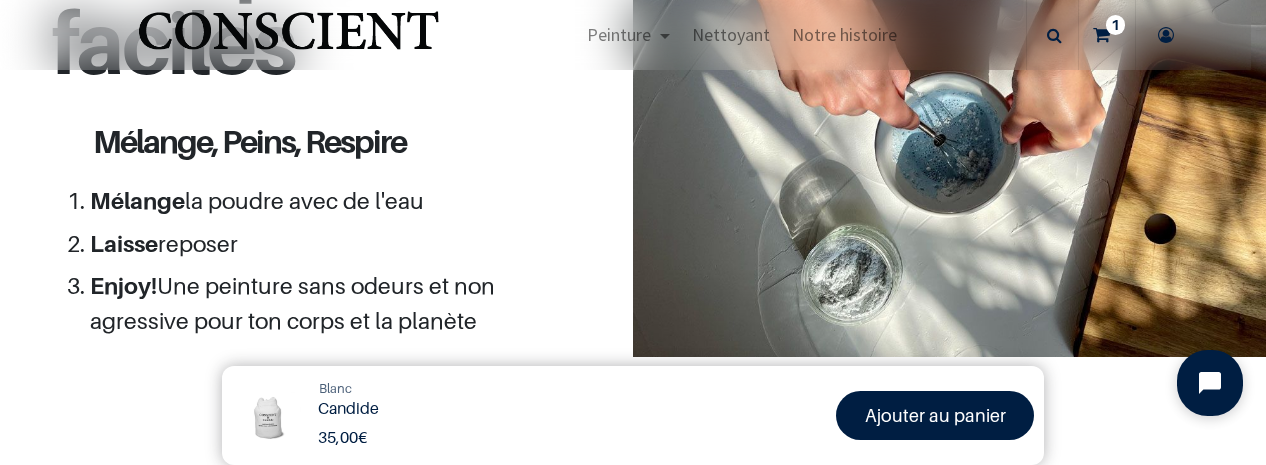 click 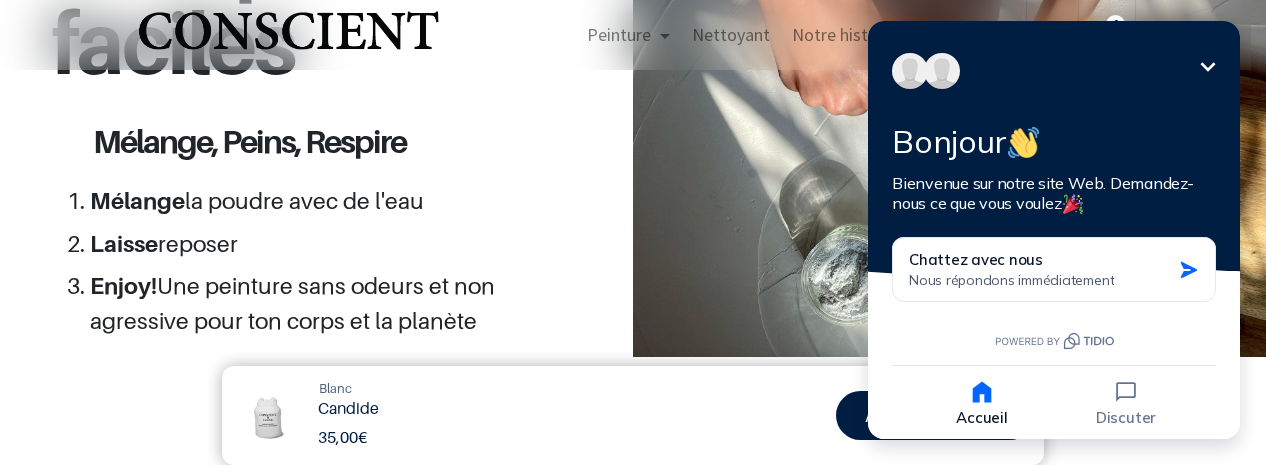 click on "Réduire" at bounding box center (1208, 67) 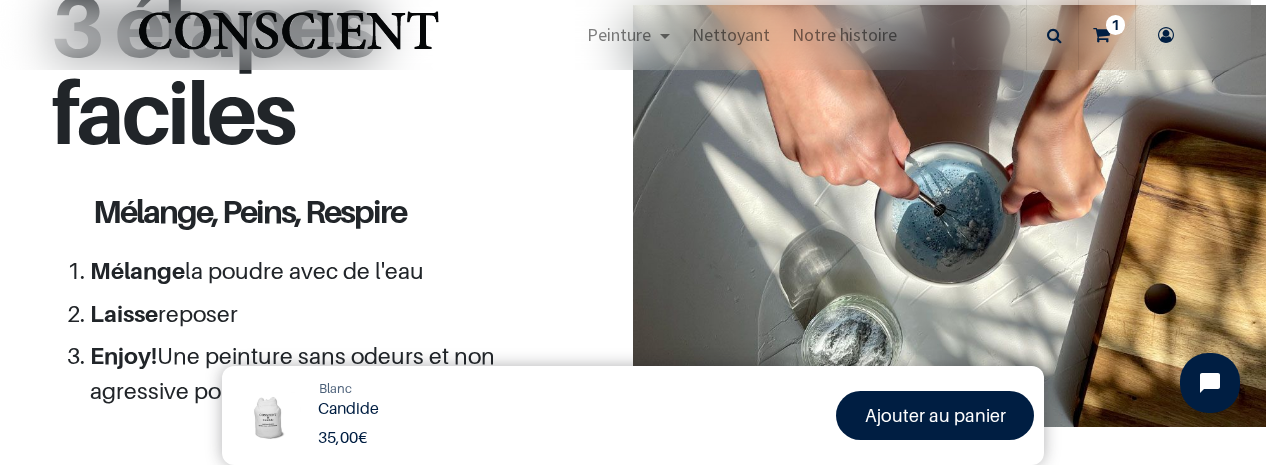 scroll, scrollTop: 1800, scrollLeft: 0, axis: vertical 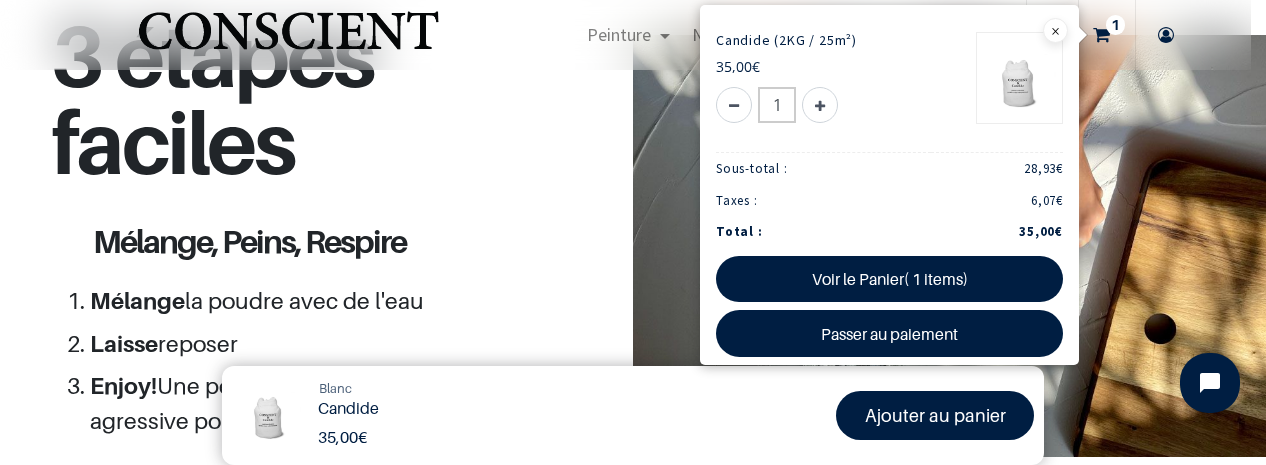click on "1" at bounding box center [1115, 25] 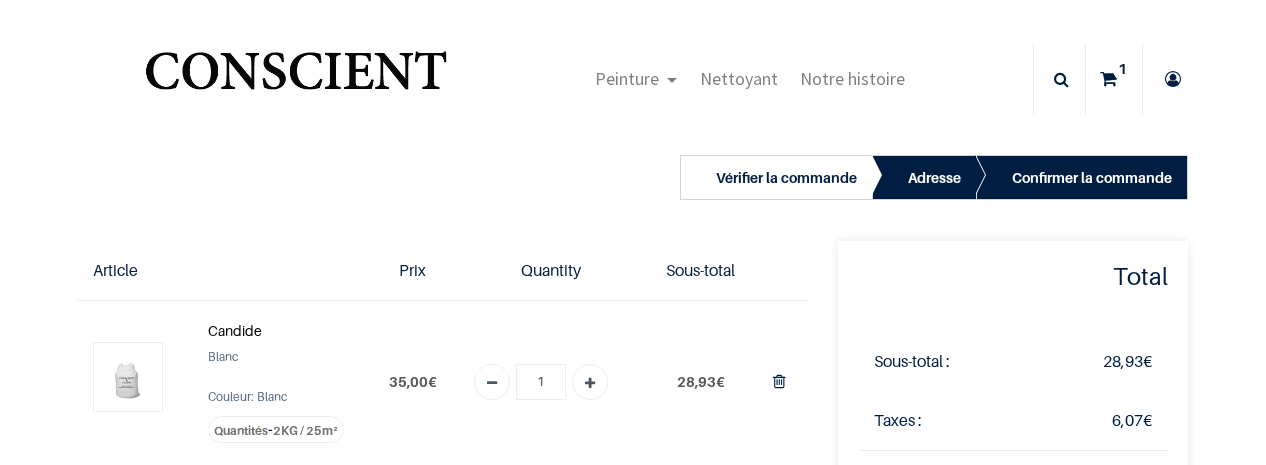 scroll, scrollTop: 0, scrollLeft: 0, axis: both 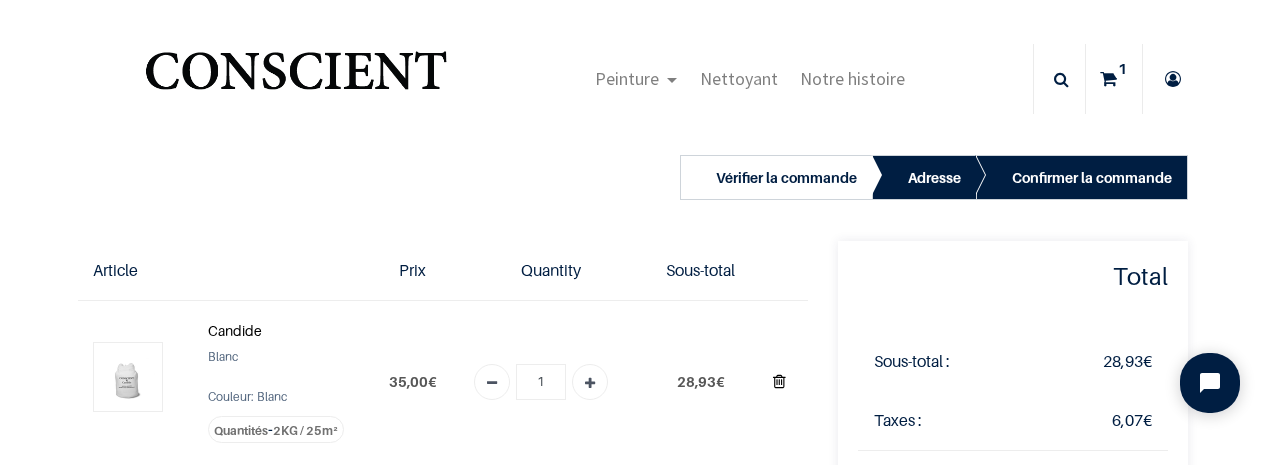 click at bounding box center (779, 381) 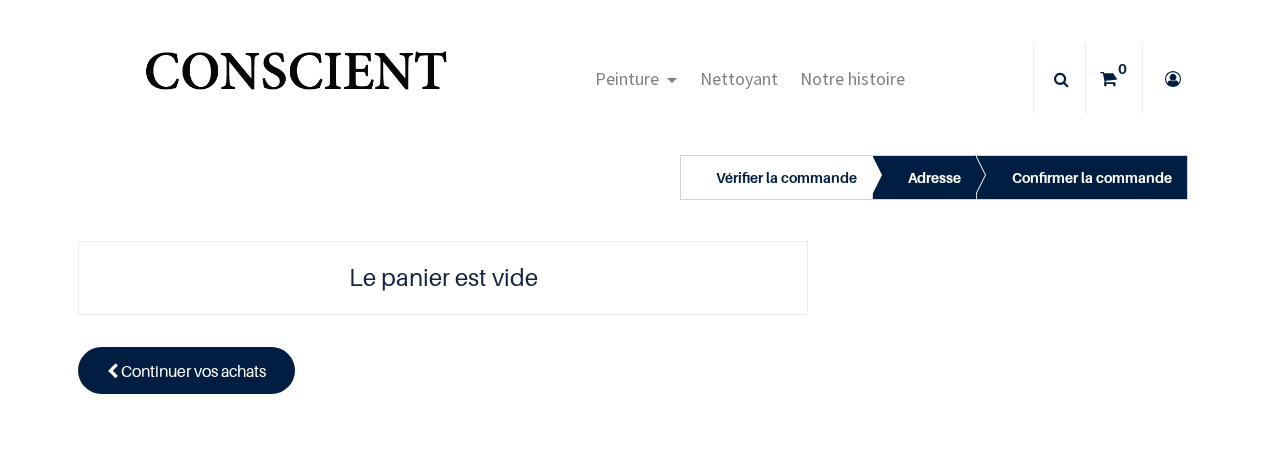 scroll, scrollTop: 0, scrollLeft: 0, axis: both 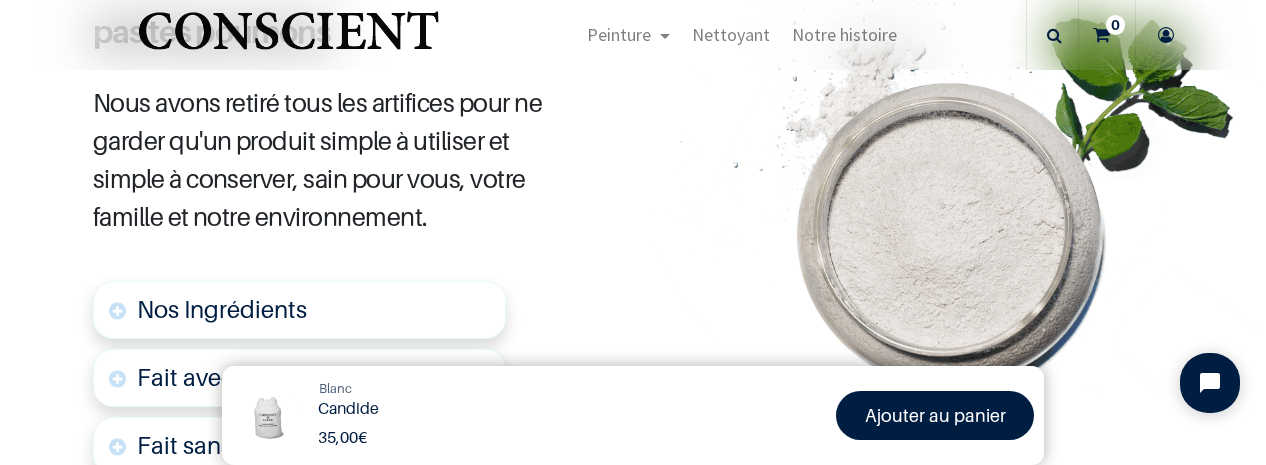 click on "Nos Ingrédients Craie, Argile & Poudre de Marbre La base minérale naturelle de notre peinture. Liant en poudre Le liant permet d'assurer l'adhérence sur le support Colle de cellulose Donne de la texture et prolonge le temps de séchage pour un résultat sans craquelures. Fait avec Des pigments naturels Des ingrédients Biodégradables Sain pour le corps Vegan Un Packaging 100% Coton Fait sans   Produits chimiques dangereux  Matières non recyclables  Colle d'origine animale Dioxyde de Titane  COV, MIT ou PIB  Solvants" at bounding box center (320, 404) 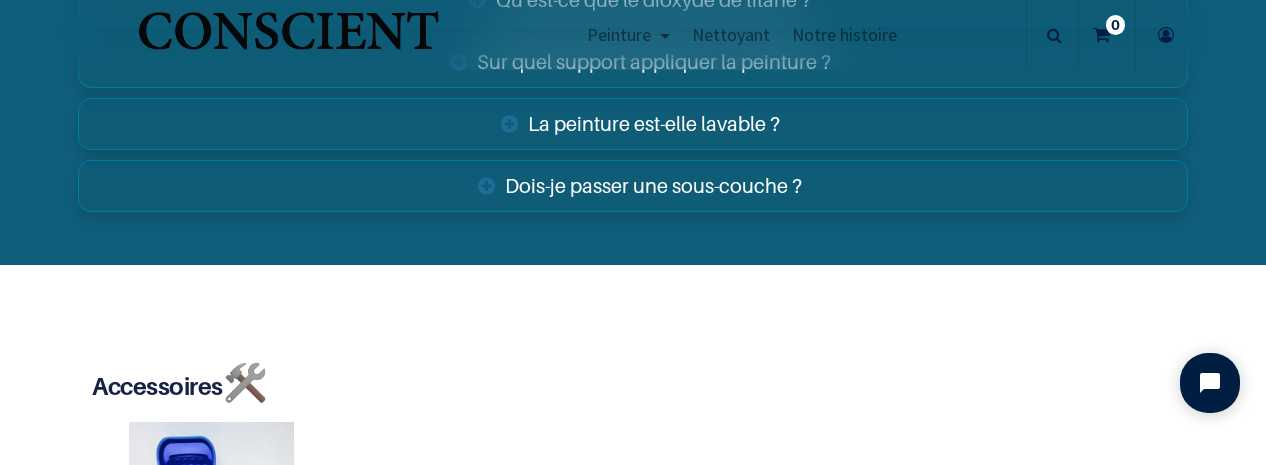 scroll, scrollTop: 3500, scrollLeft: 0, axis: vertical 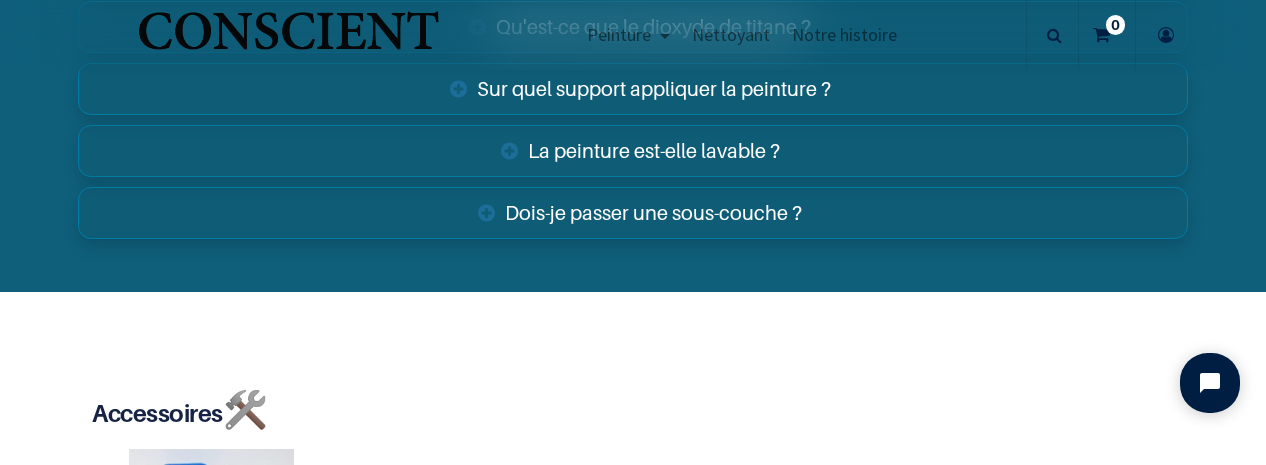 click on "La peinture est-elle lavable ?" at bounding box center (632, 151) 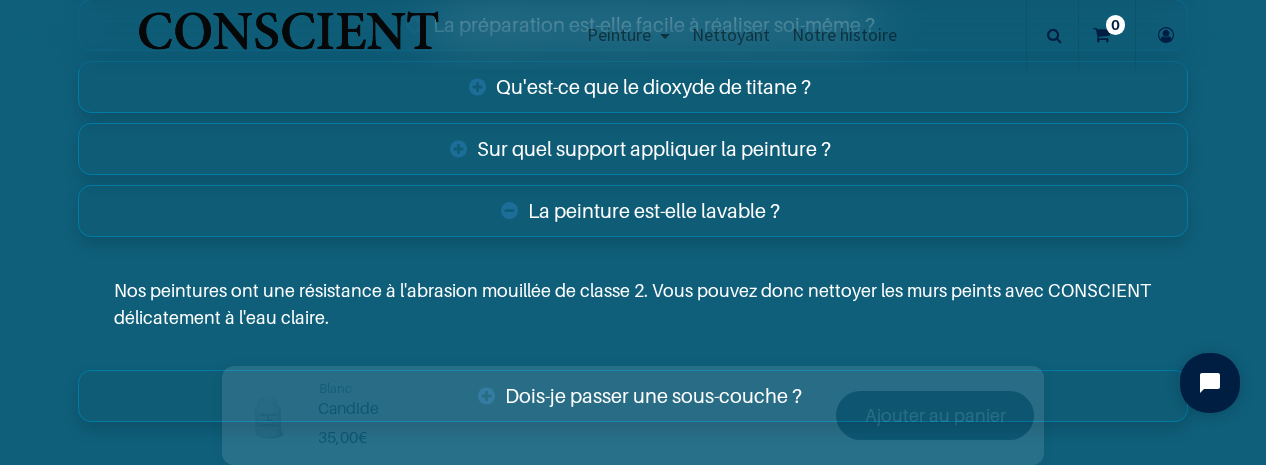 scroll, scrollTop: 3400, scrollLeft: 0, axis: vertical 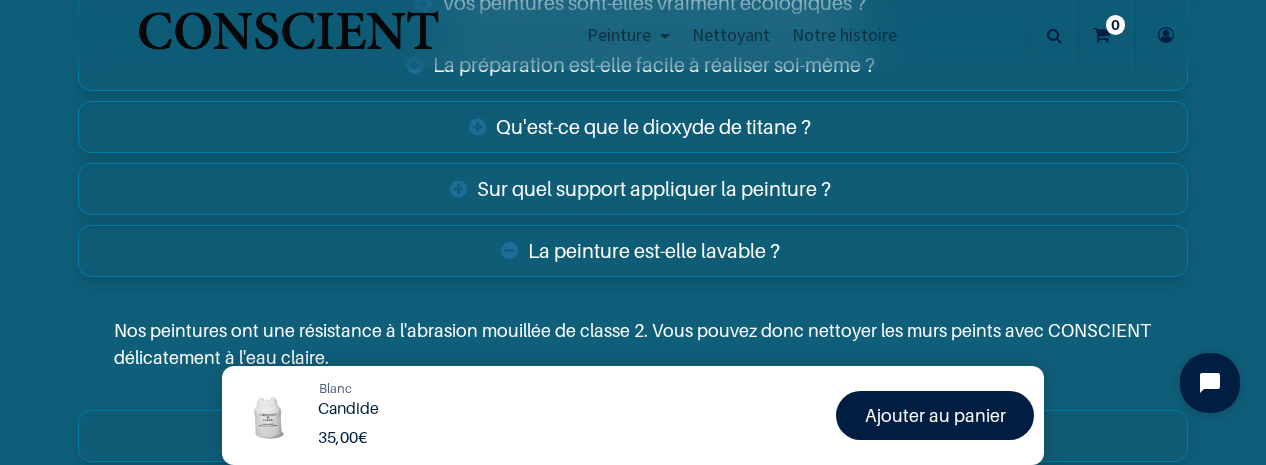 click on "Sur quel support appliquer la peinture ?" at bounding box center [632, 189] 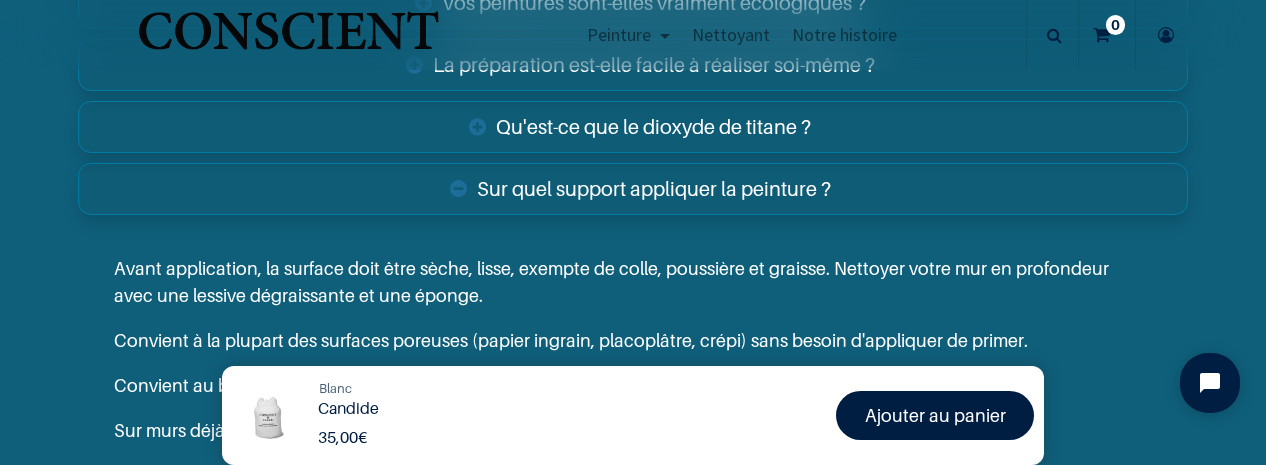 scroll, scrollTop: 3300, scrollLeft: 0, axis: vertical 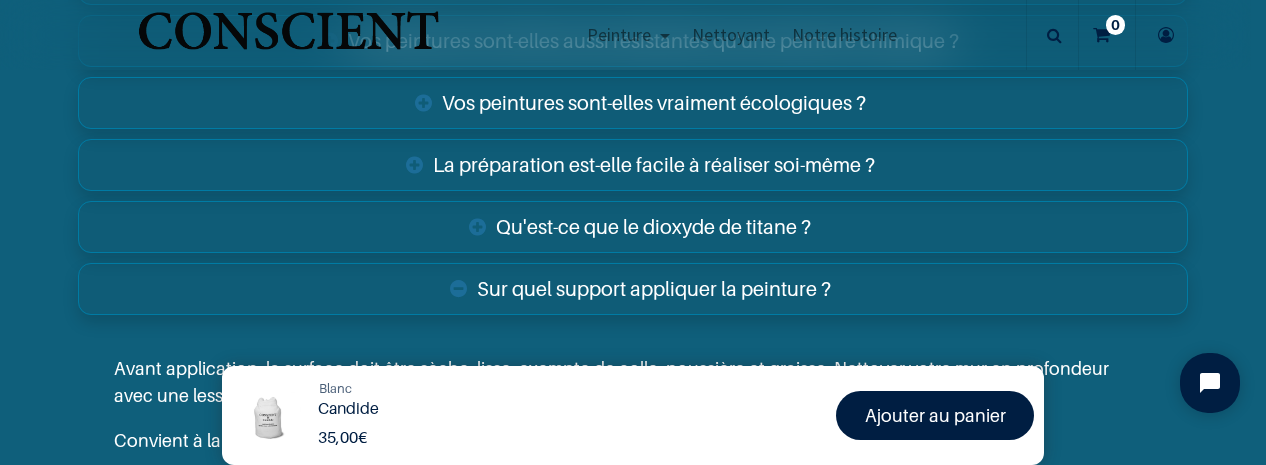 click on "Qu'est-ce que le dioxyde de titane ?" at bounding box center (632, 227) 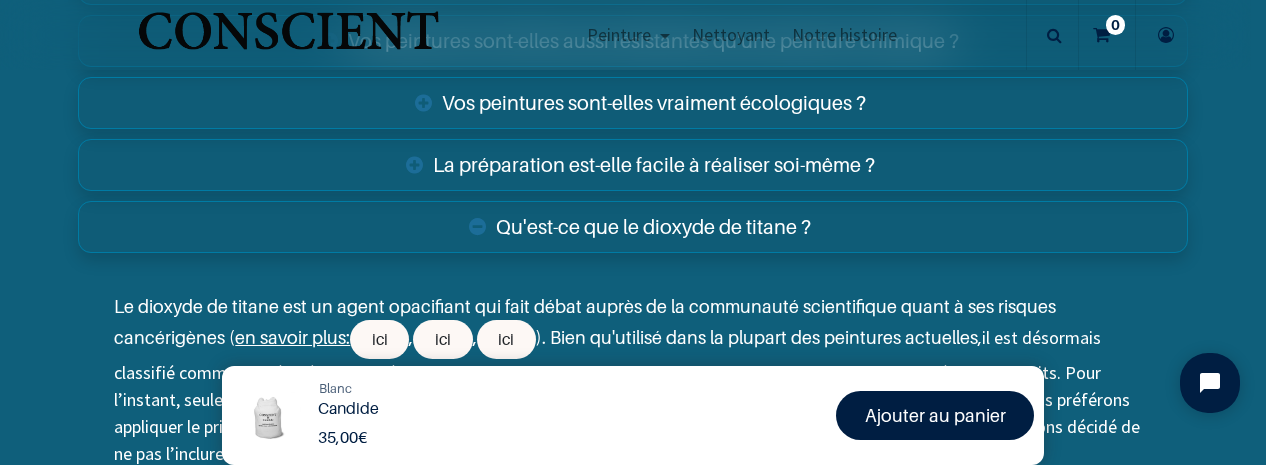 scroll, scrollTop: 3400, scrollLeft: 0, axis: vertical 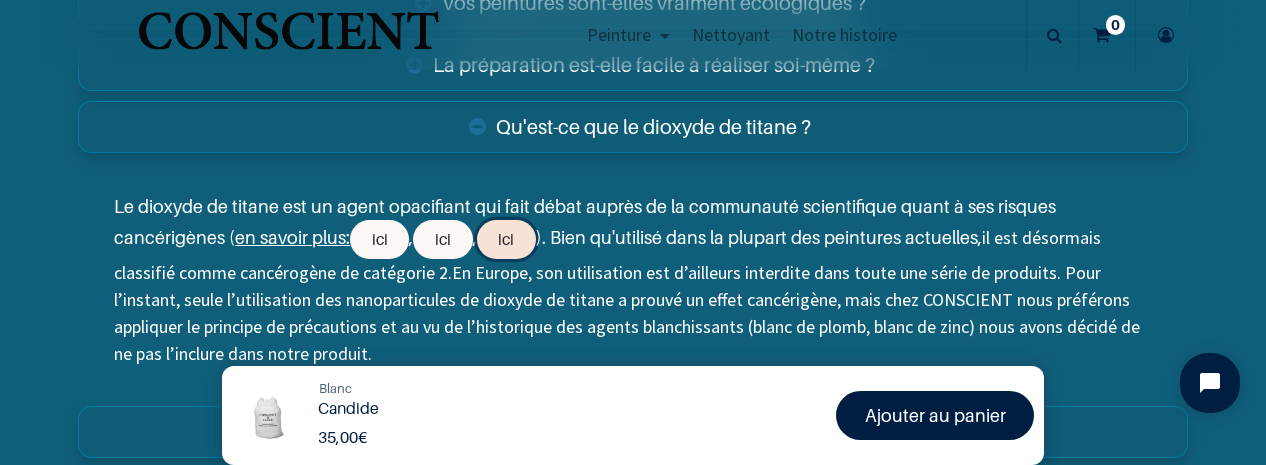 click on "ici" at bounding box center [506, 239] 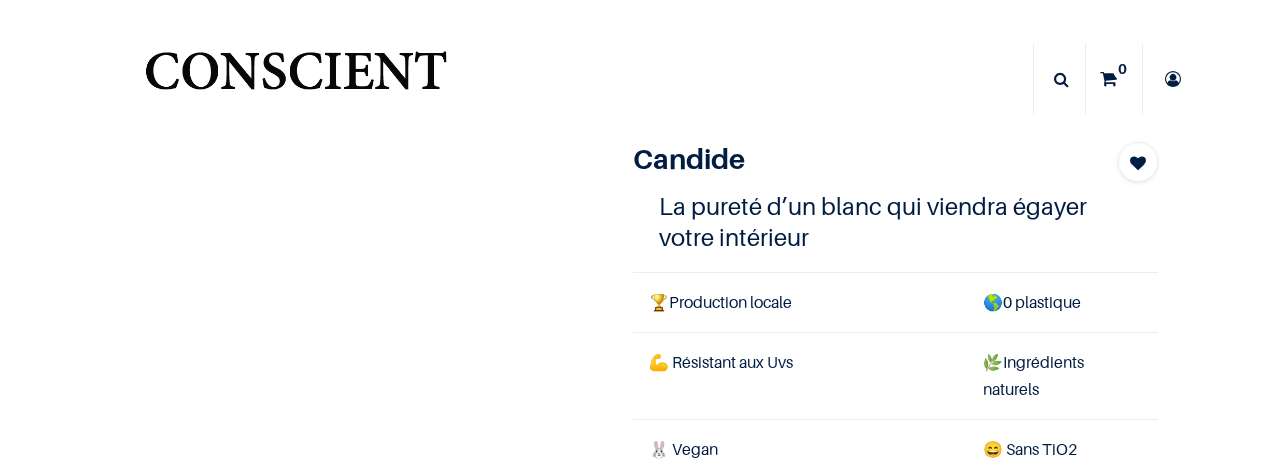 scroll, scrollTop: 0, scrollLeft: 0, axis: both 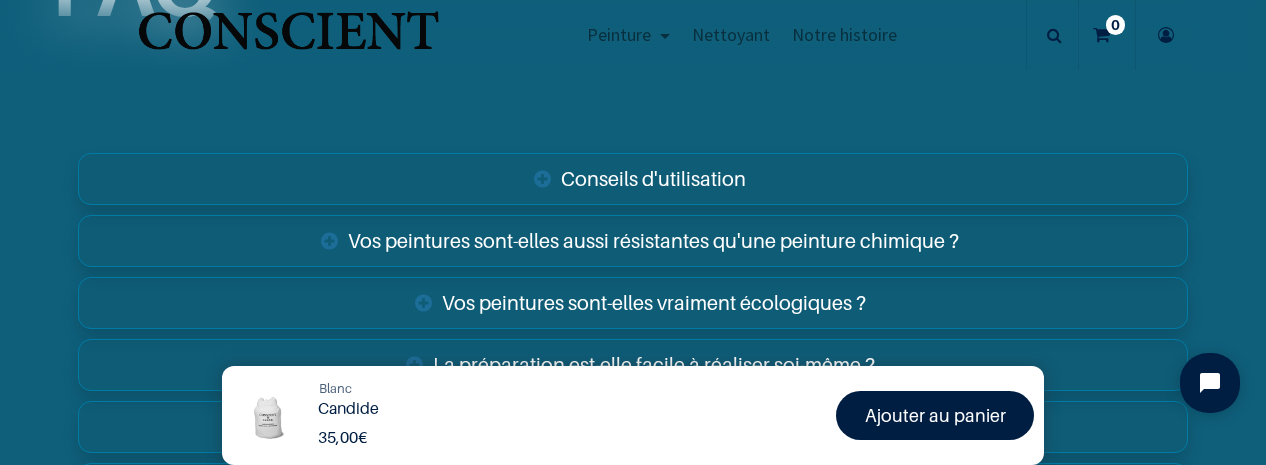 click on "Conseils d'utilisation" at bounding box center (632, 179) 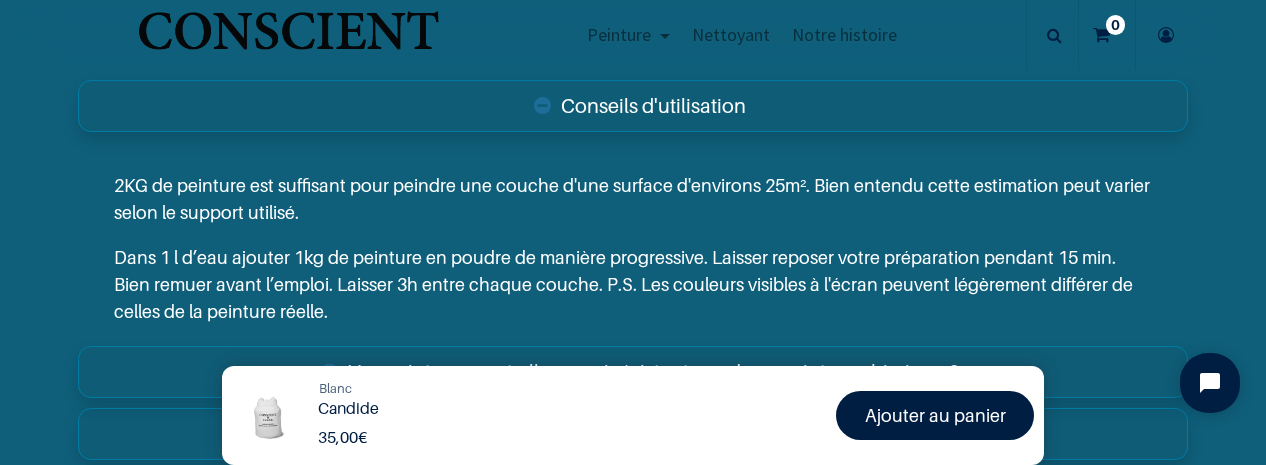 scroll, scrollTop: 3300, scrollLeft: 0, axis: vertical 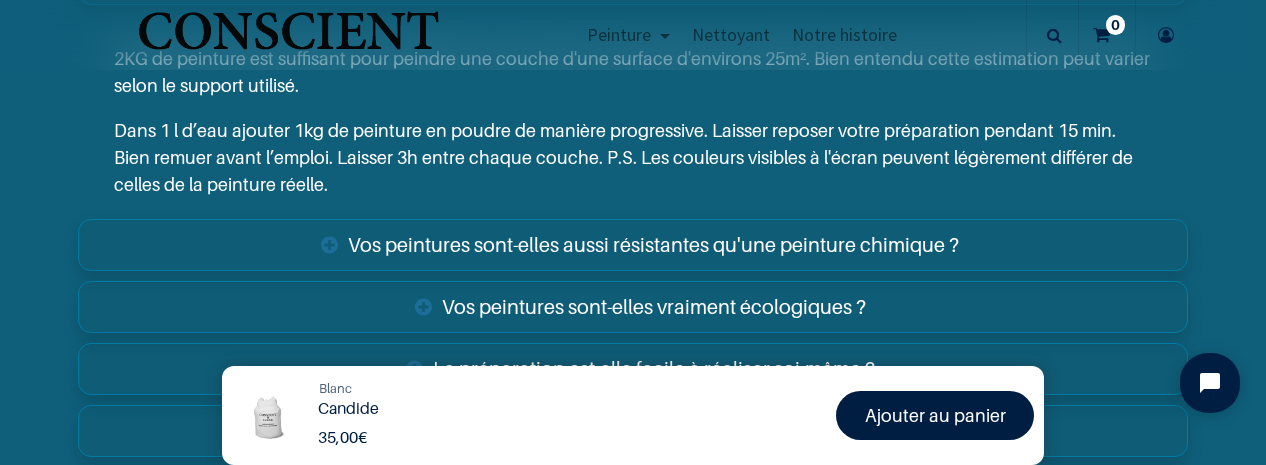 click on "Vos peintures sont-elles aussi résistantes qu'une peinture chimique ?" at bounding box center [632, 245] 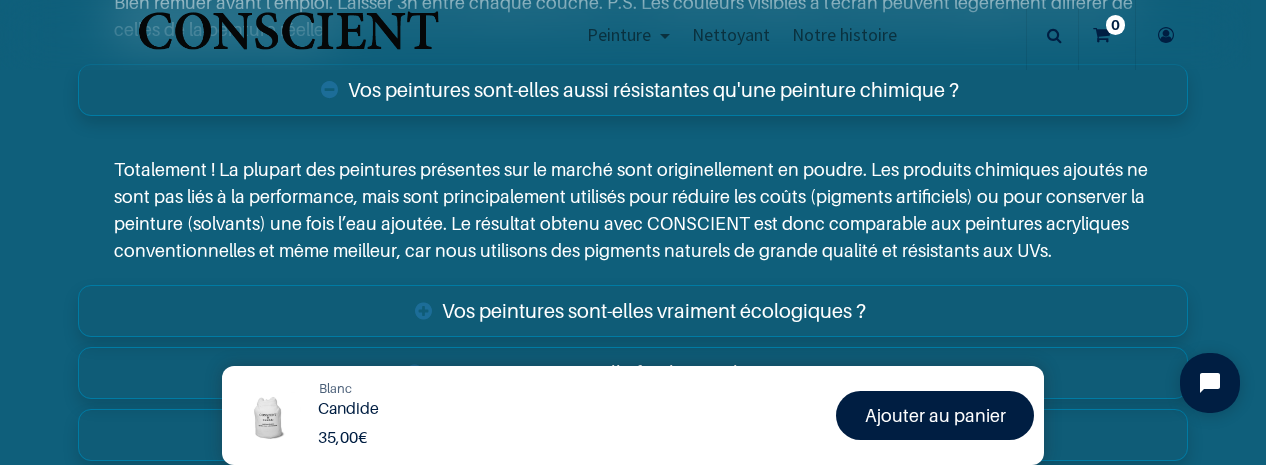 scroll, scrollTop: 3500, scrollLeft: 0, axis: vertical 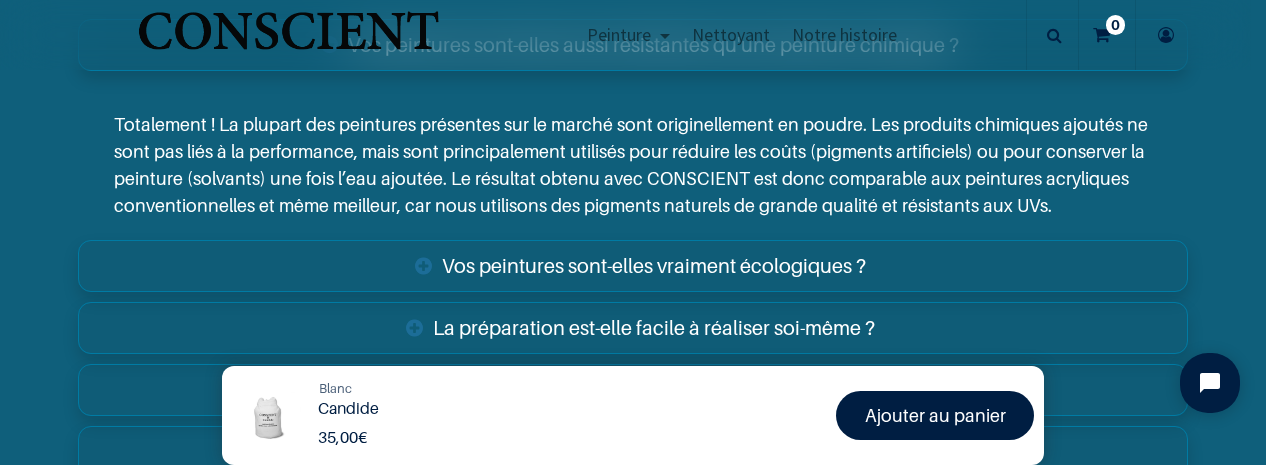 click on "Vos peintures sont-elles vraiment écologiques ?" at bounding box center (632, 266) 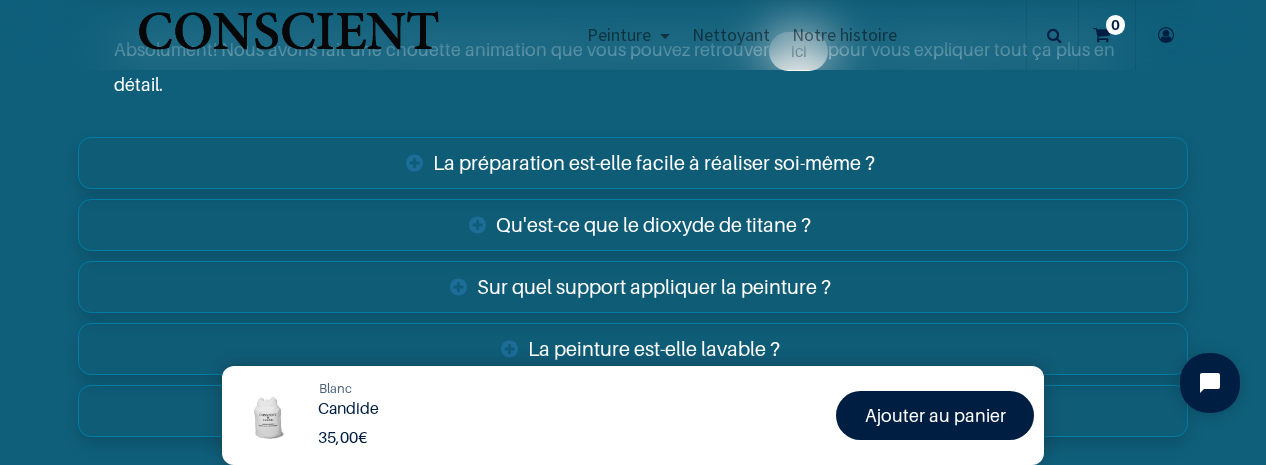 scroll, scrollTop: 3900, scrollLeft: 0, axis: vertical 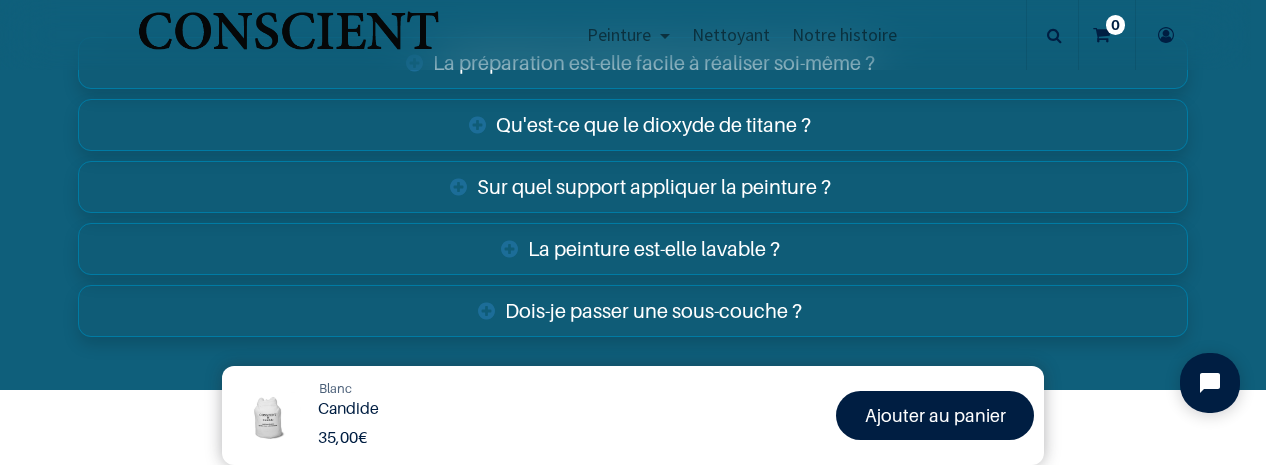 click on "Dois-je passer une sous-couche ?" at bounding box center (632, 311) 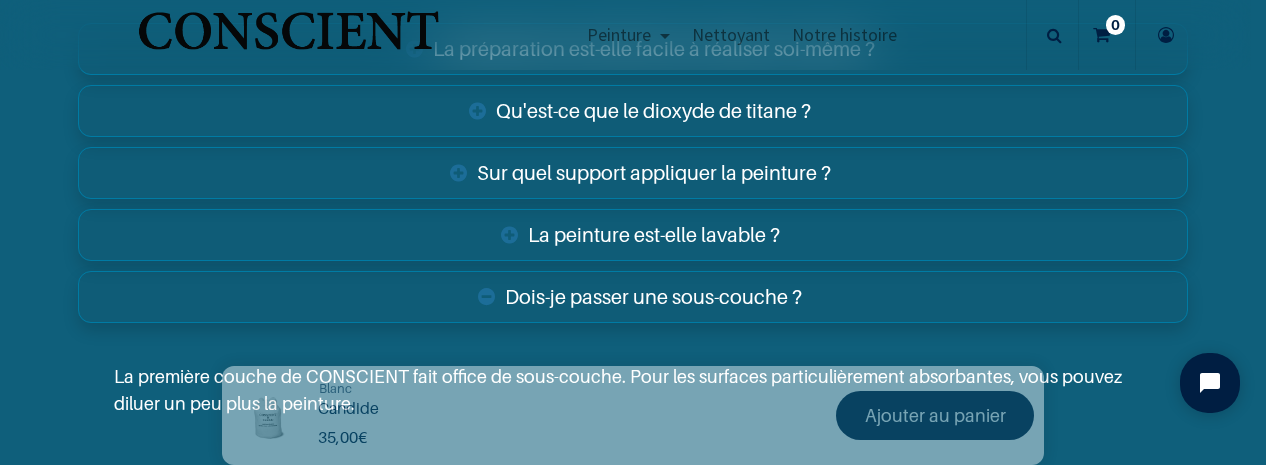 scroll, scrollTop: 3900, scrollLeft: 0, axis: vertical 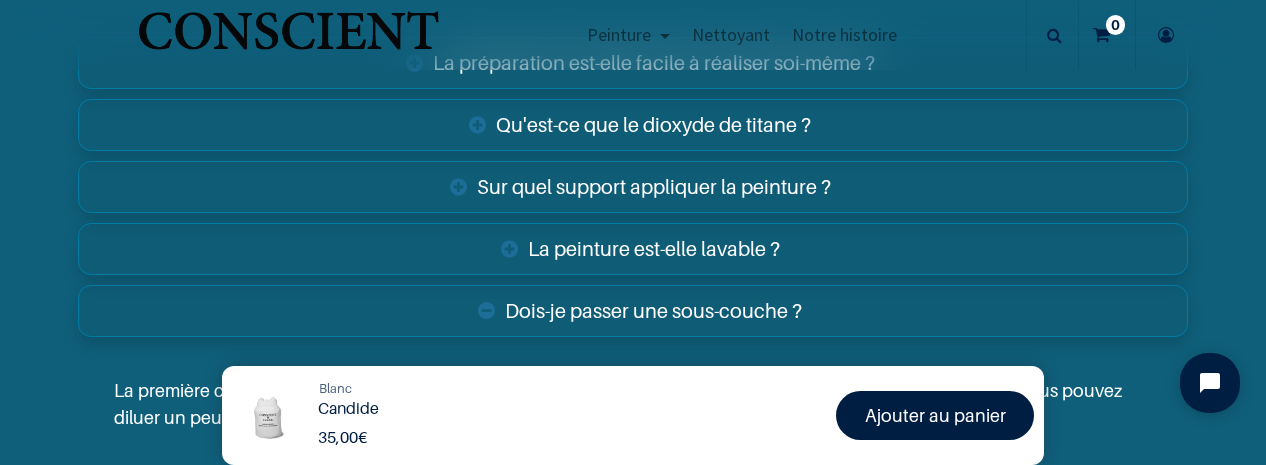 click on "Sur quel support appliquer la peinture ?" at bounding box center (632, 187) 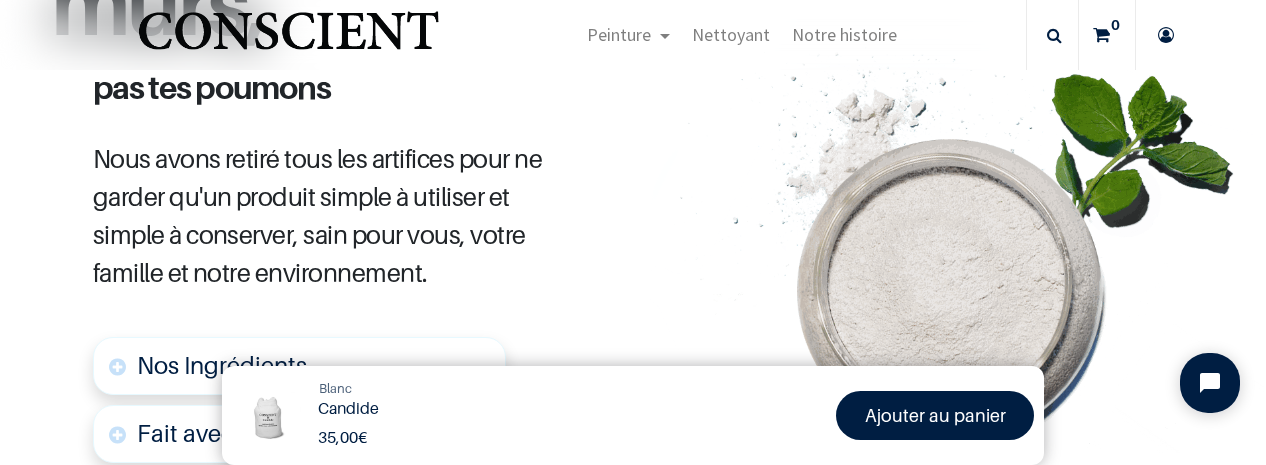 scroll, scrollTop: 1000, scrollLeft: 0, axis: vertical 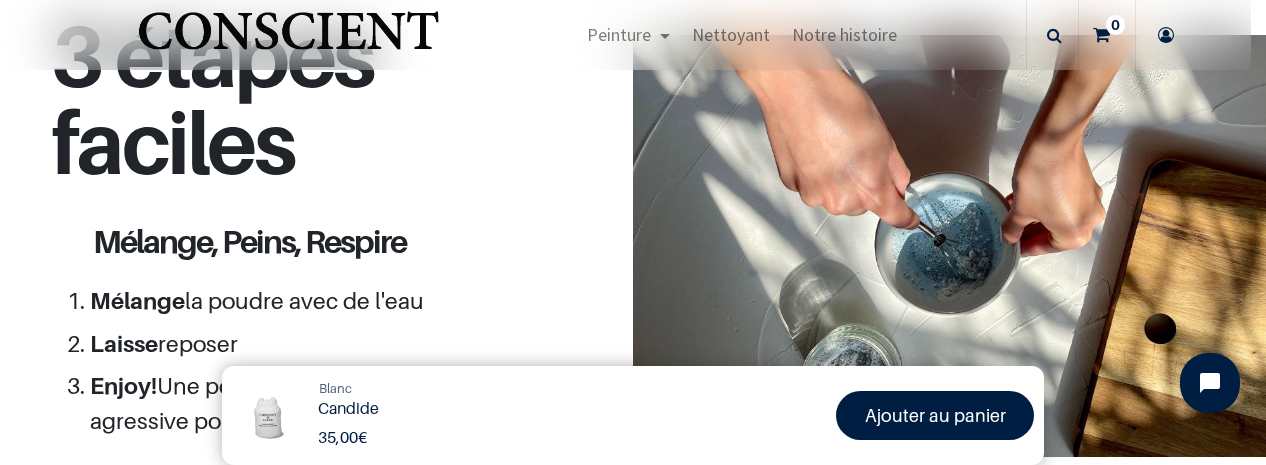 click on "Blanc" at bounding box center (335, 388) 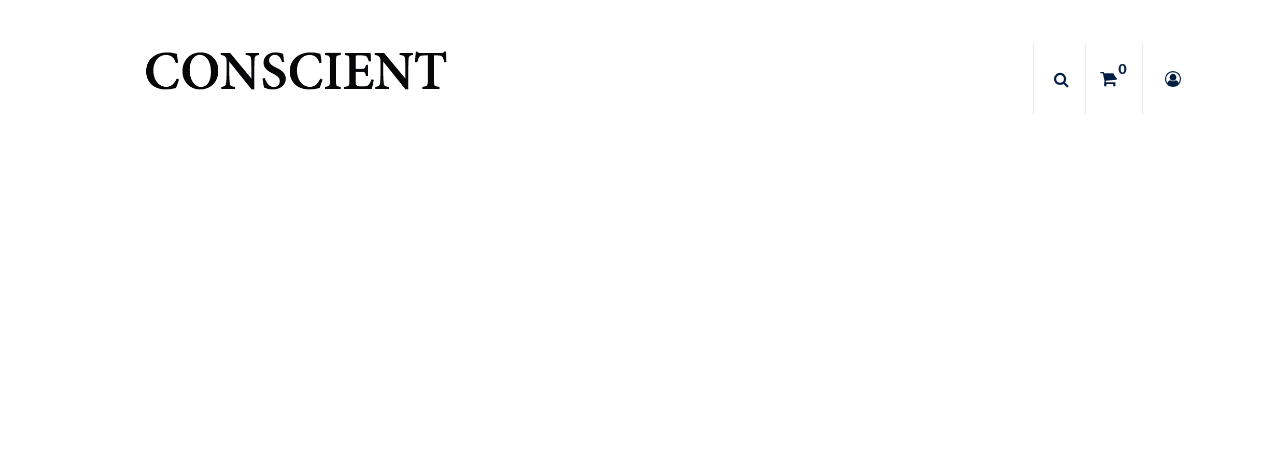scroll, scrollTop: 0, scrollLeft: 0, axis: both 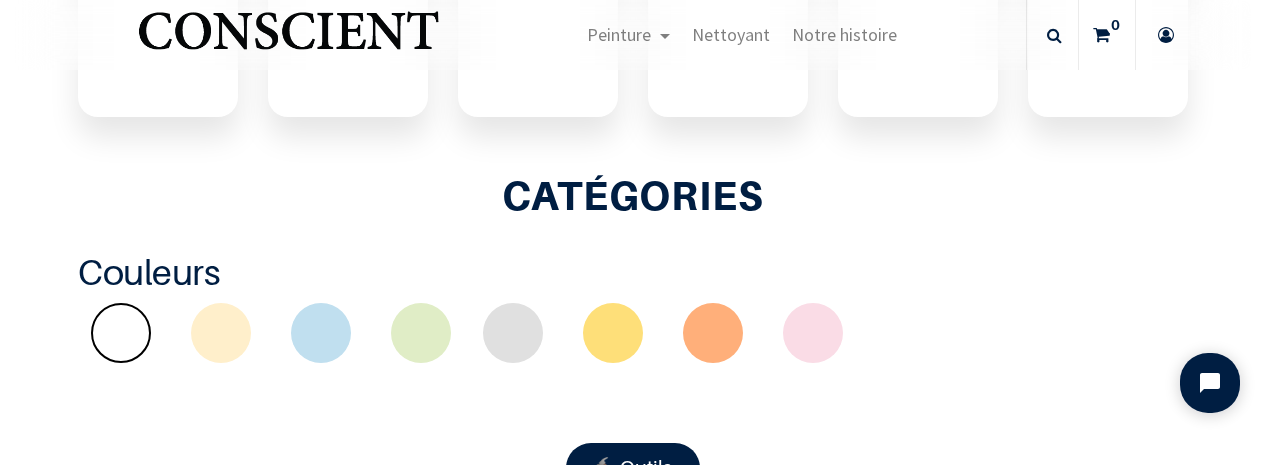 click at bounding box center (221, 333) 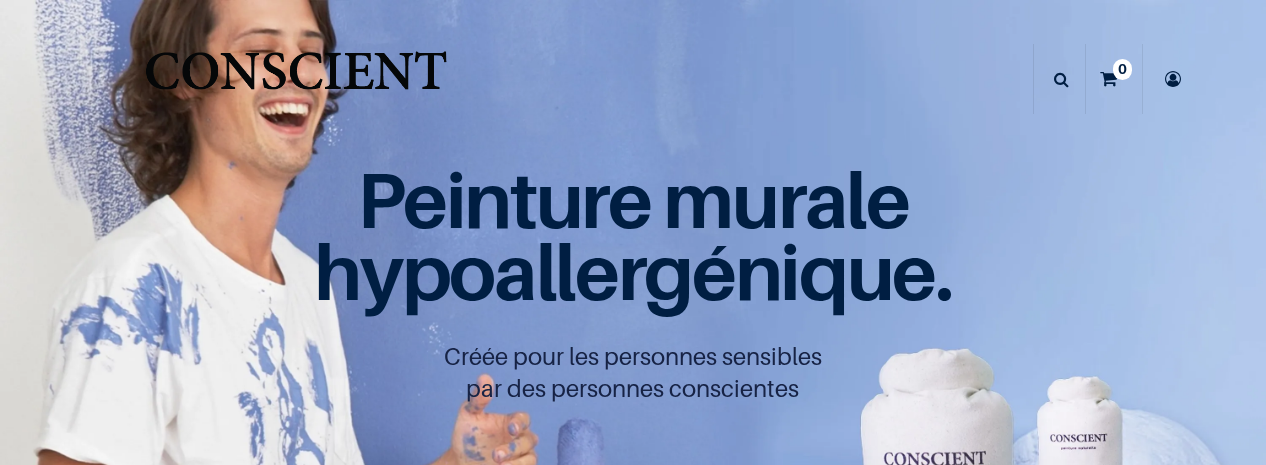 scroll, scrollTop: 0, scrollLeft: 0, axis: both 